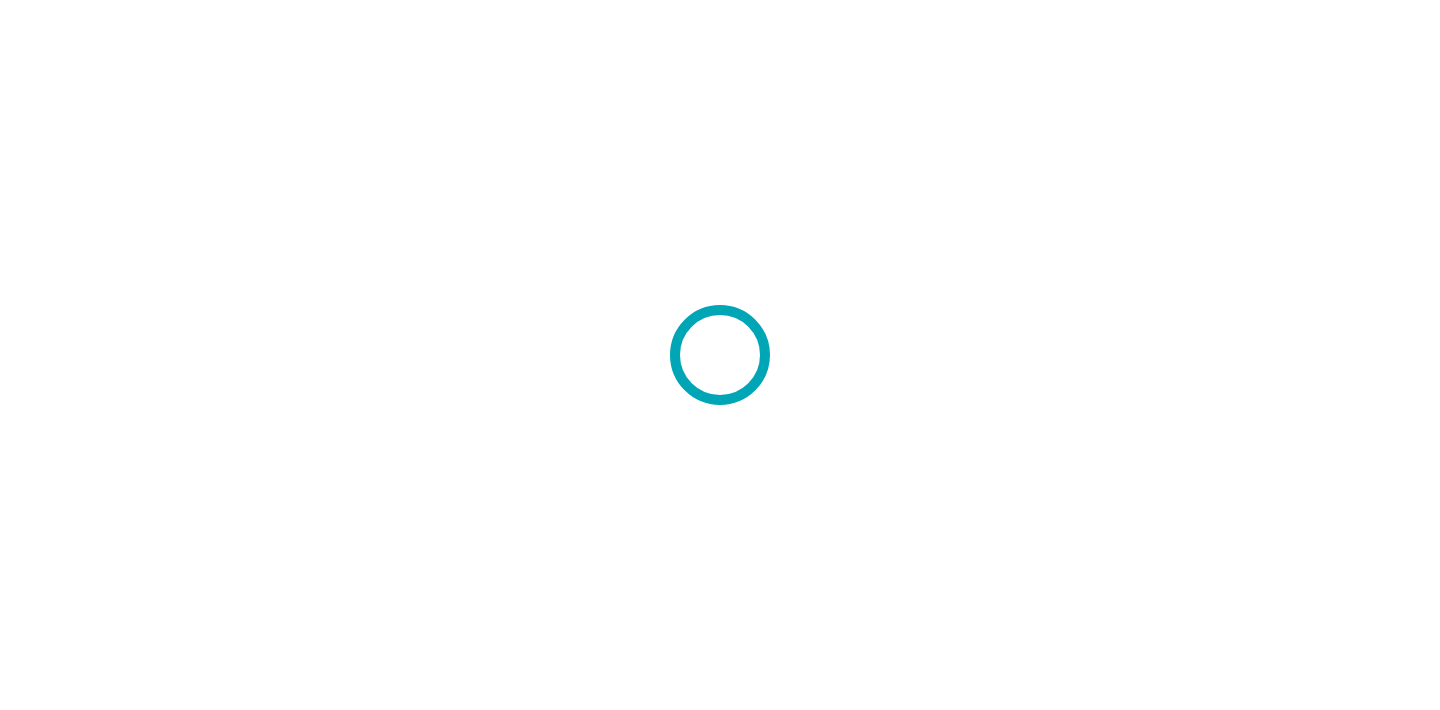 scroll, scrollTop: 0, scrollLeft: 0, axis: both 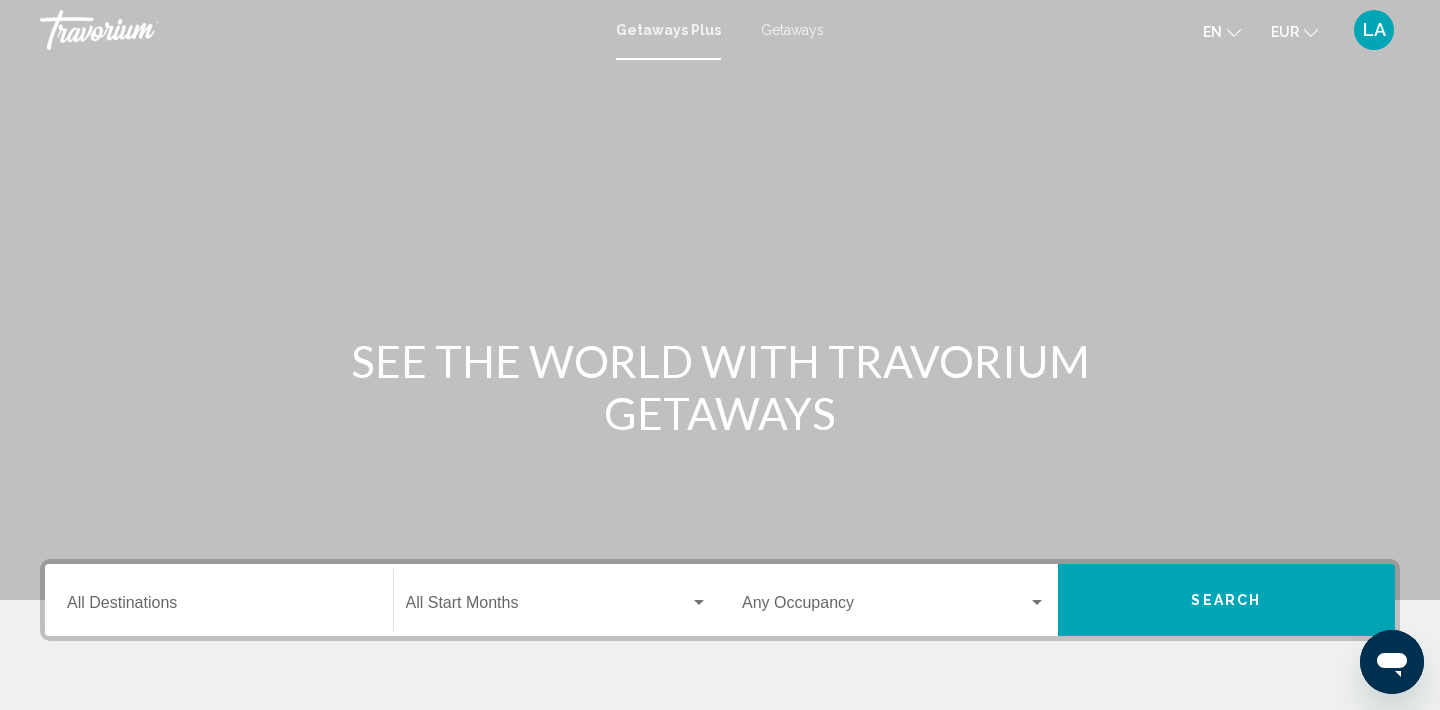click on "Getaways" at bounding box center [792, 30] 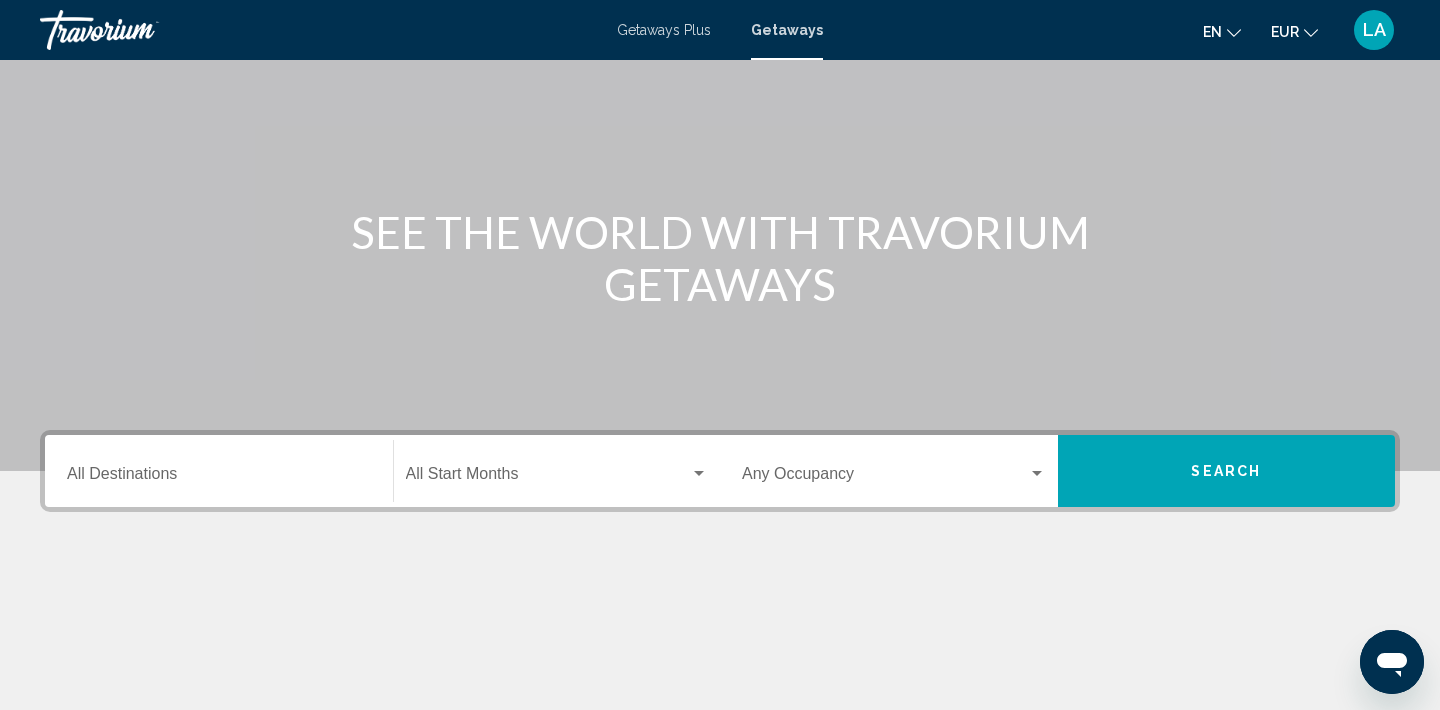 click on "Destination All Destinations" at bounding box center (219, 478) 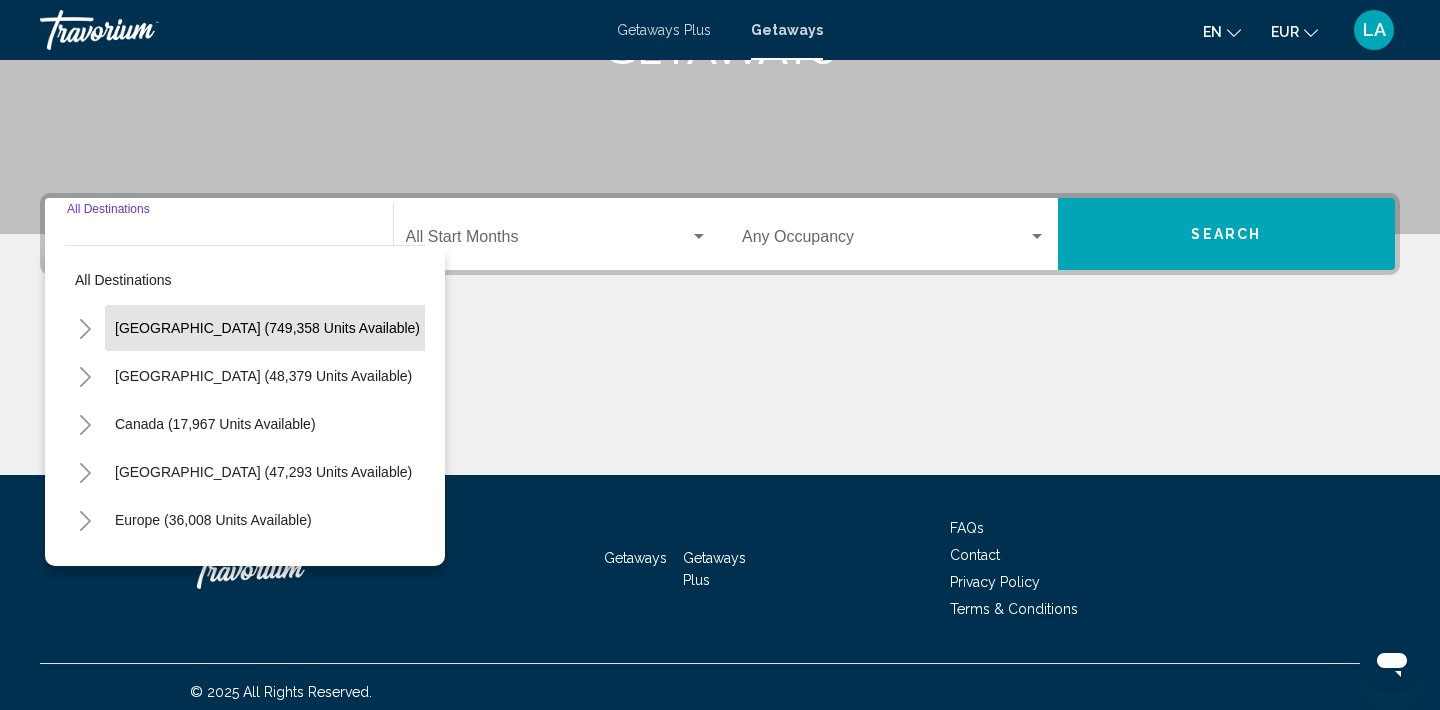 scroll, scrollTop: 376, scrollLeft: 0, axis: vertical 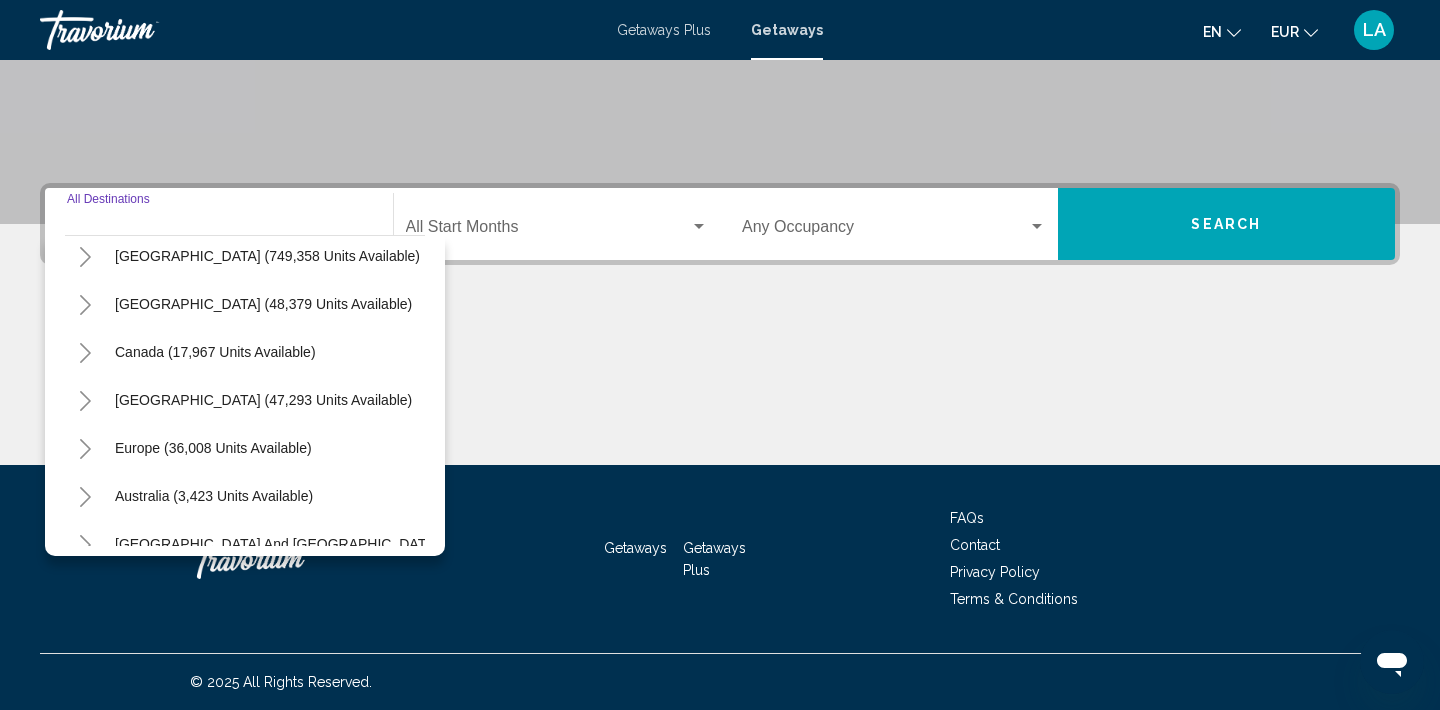click 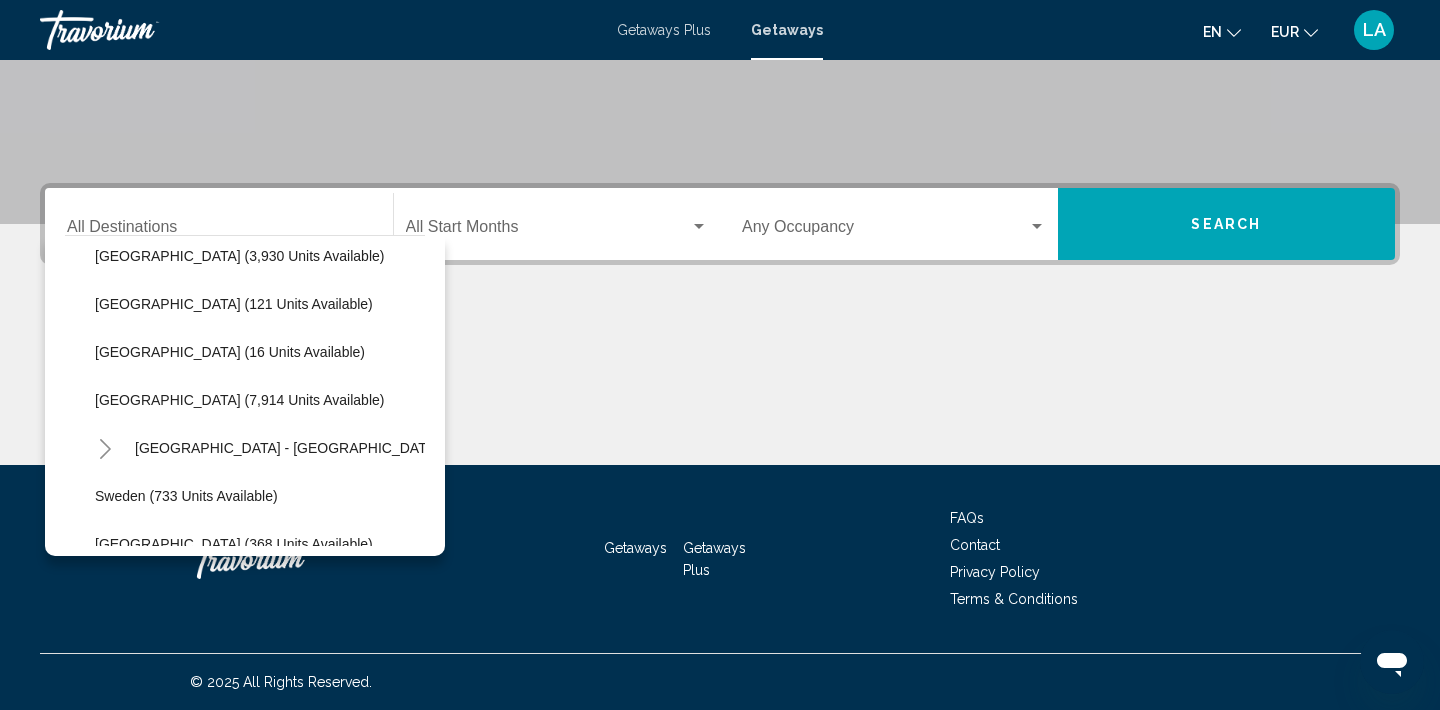 scroll, scrollTop: 879, scrollLeft: 0, axis: vertical 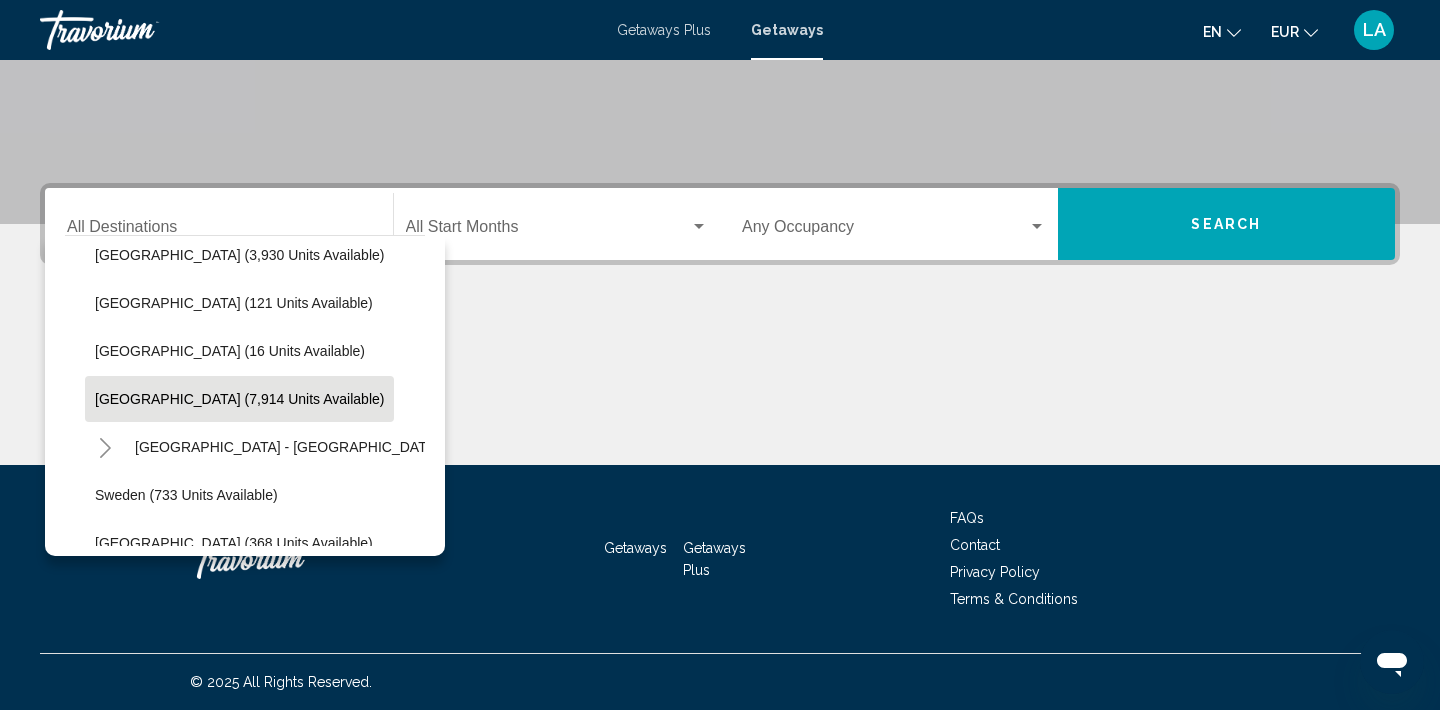click on "[GEOGRAPHIC_DATA] (7,914 units available)" 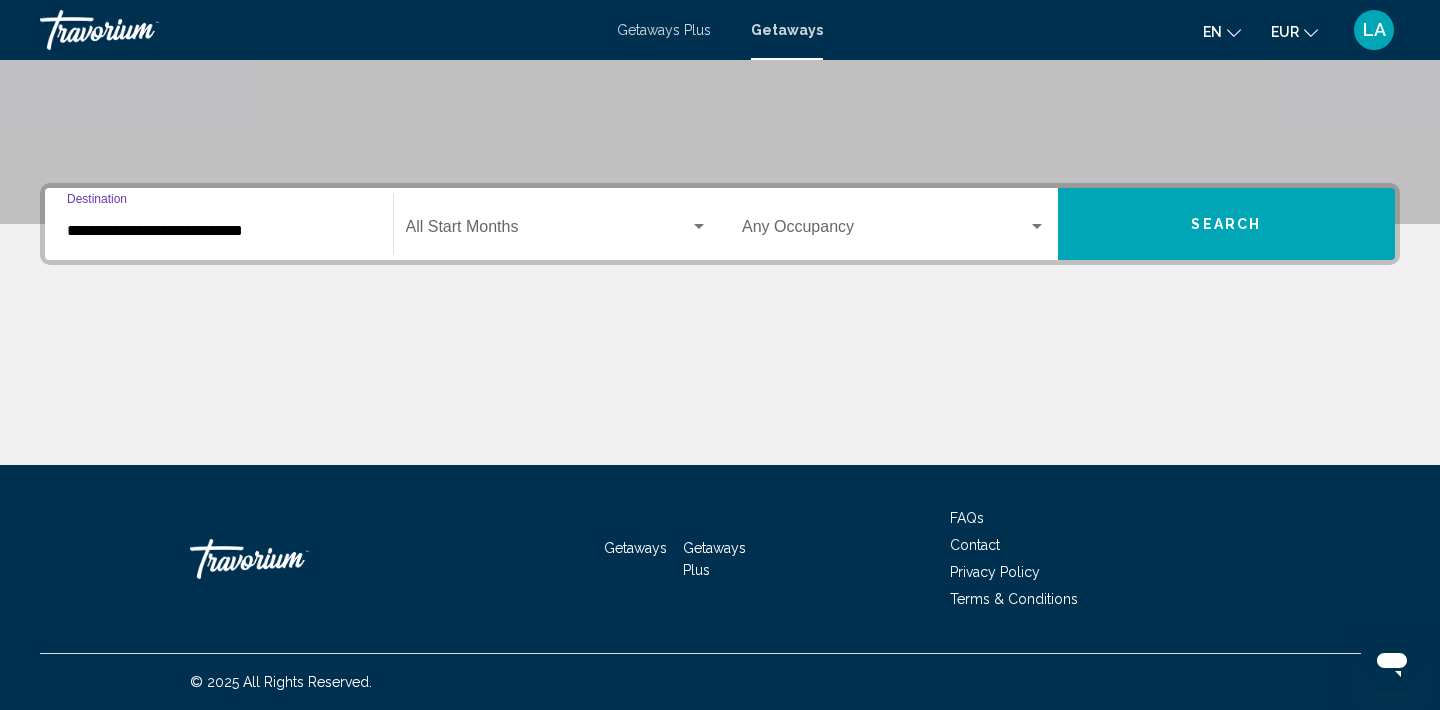 click at bounding box center (548, 231) 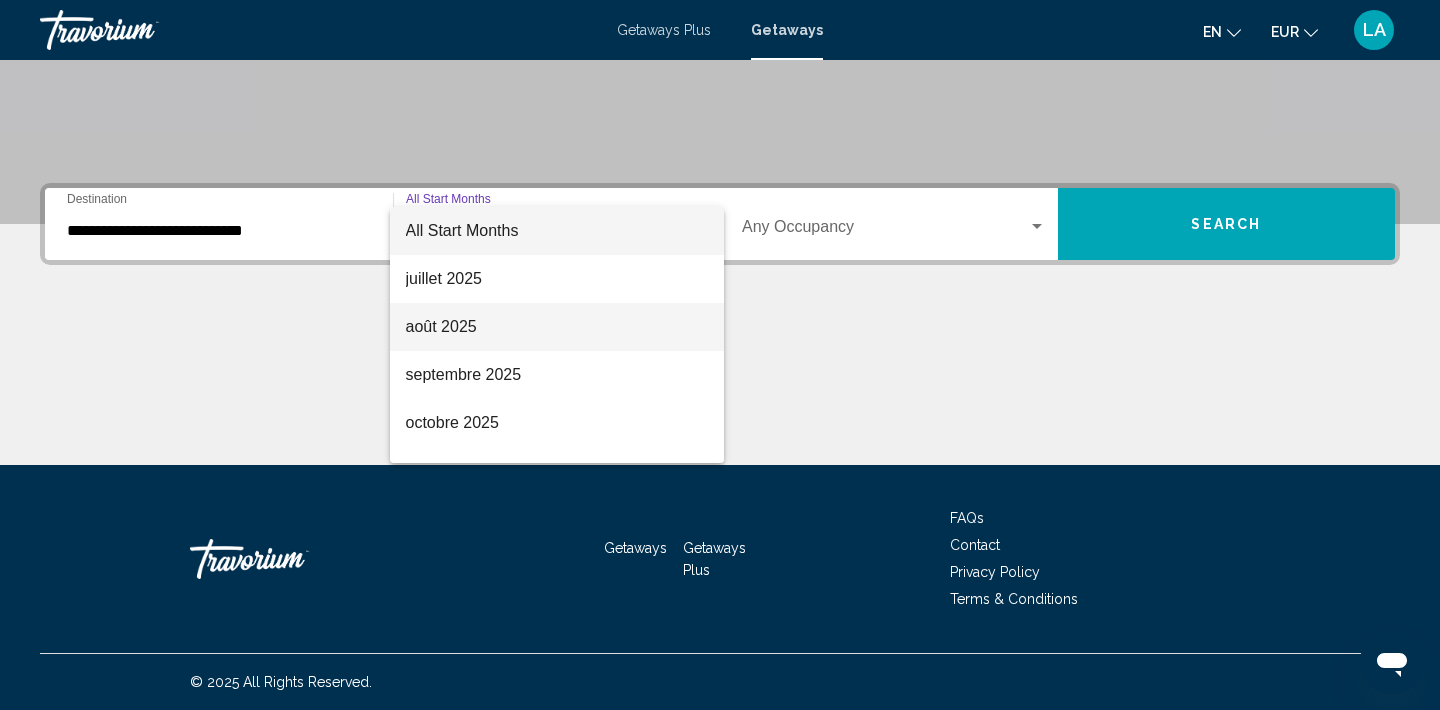 click on "août 2025" at bounding box center (557, 327) 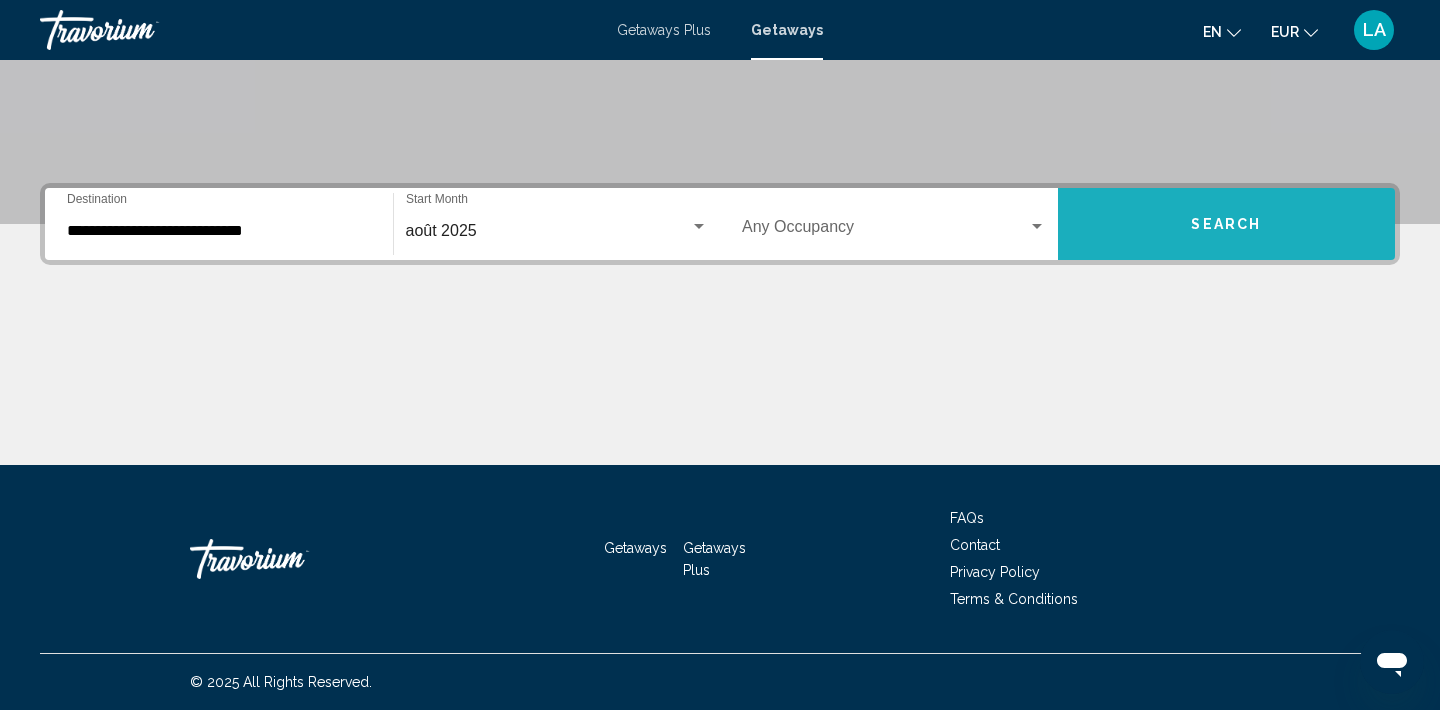 click on "Search" at bounding box center (1226, 225) 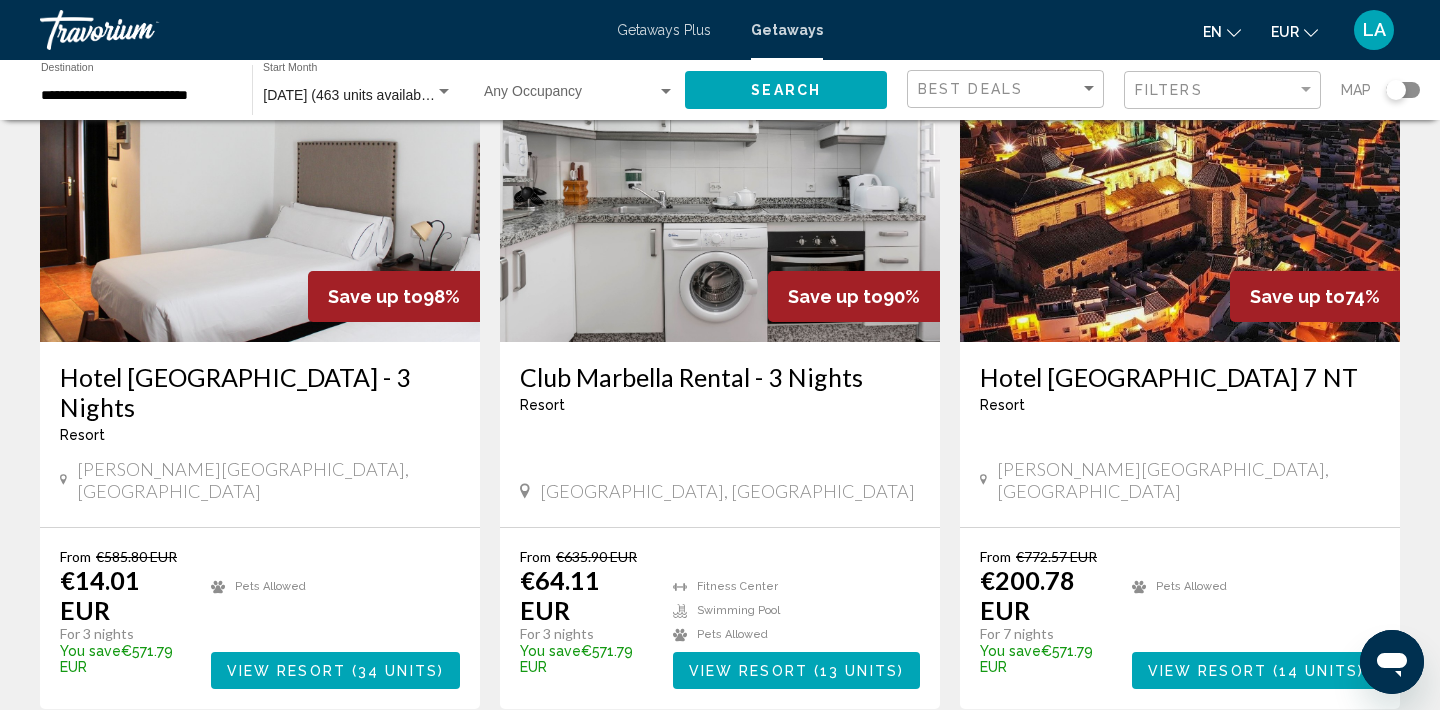 scroll, scrollTop: 196, scrollLeft: 0, axis: vertical 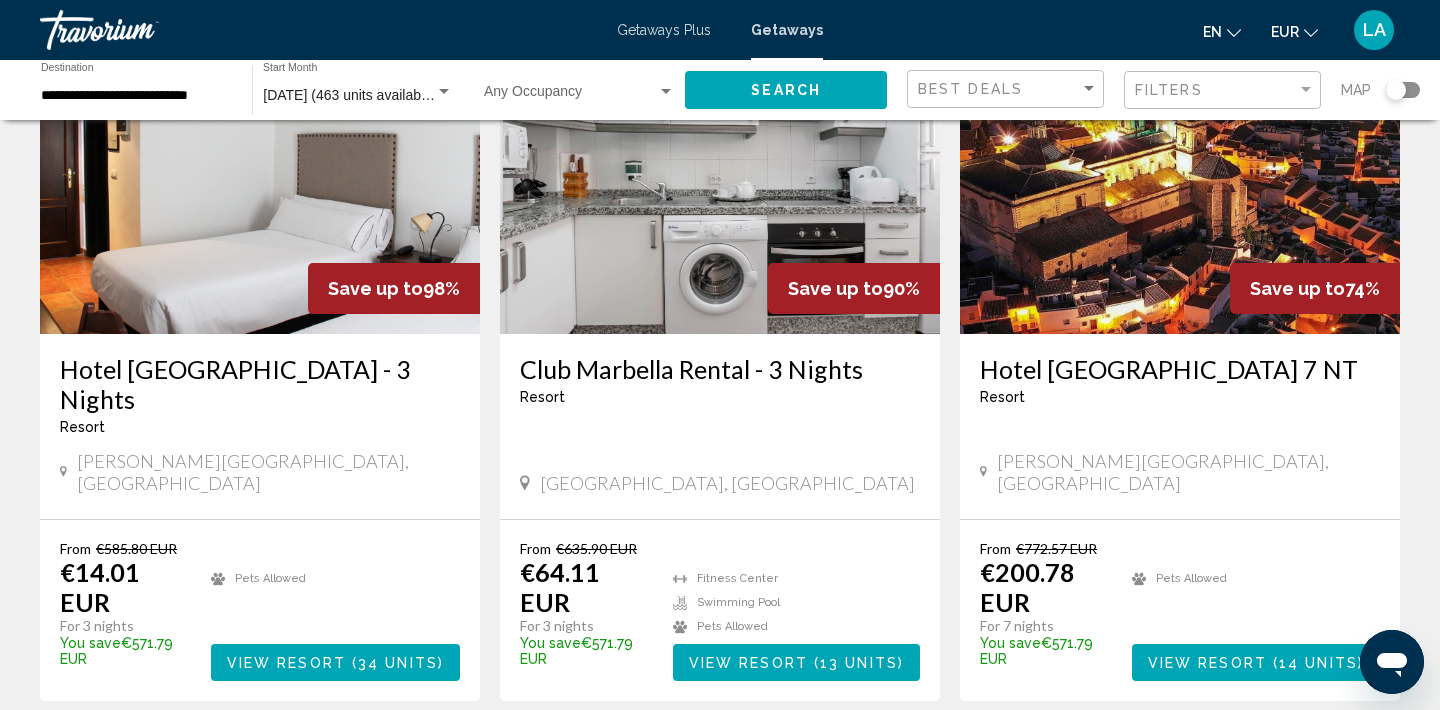 click on "View Resort    ( 13 units )" at bounding box center (796, 662) 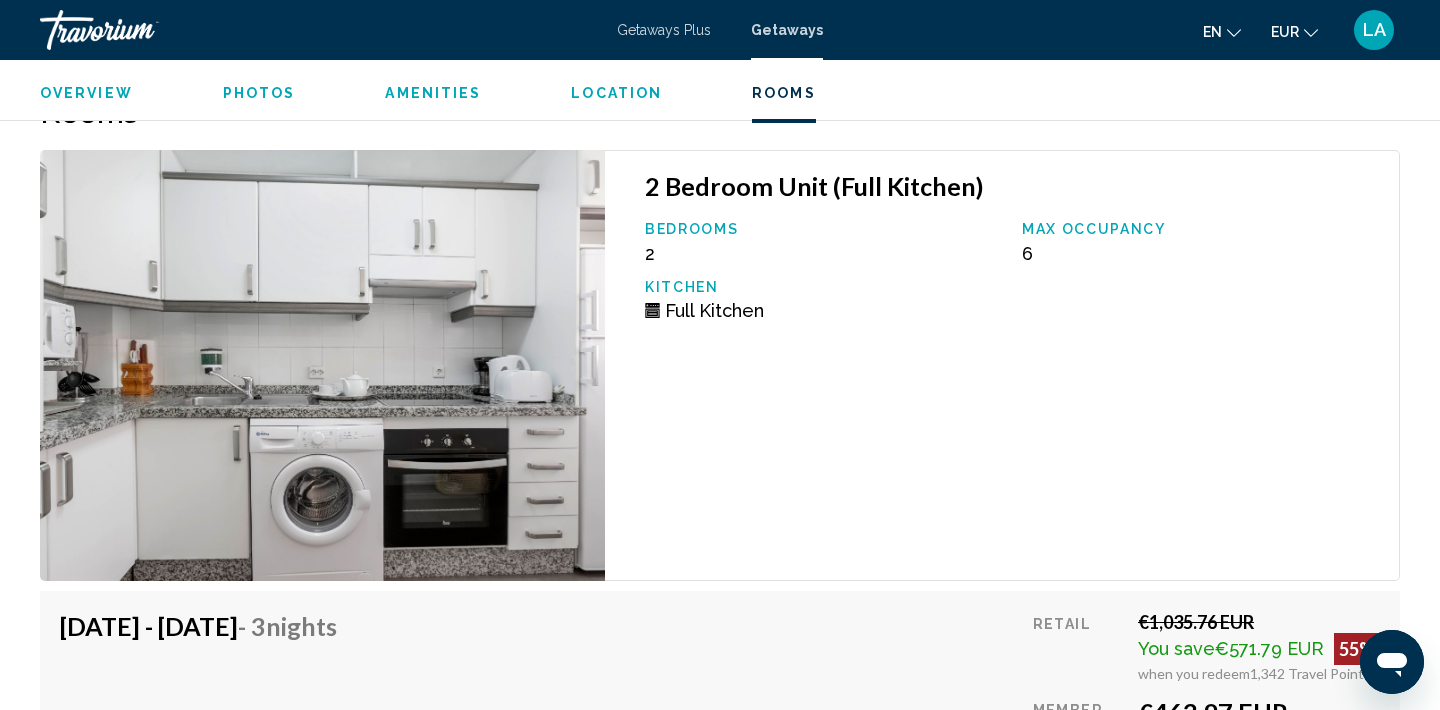 scroll, scrollTop: 2829, scrollLeft: 0, axis: vertical 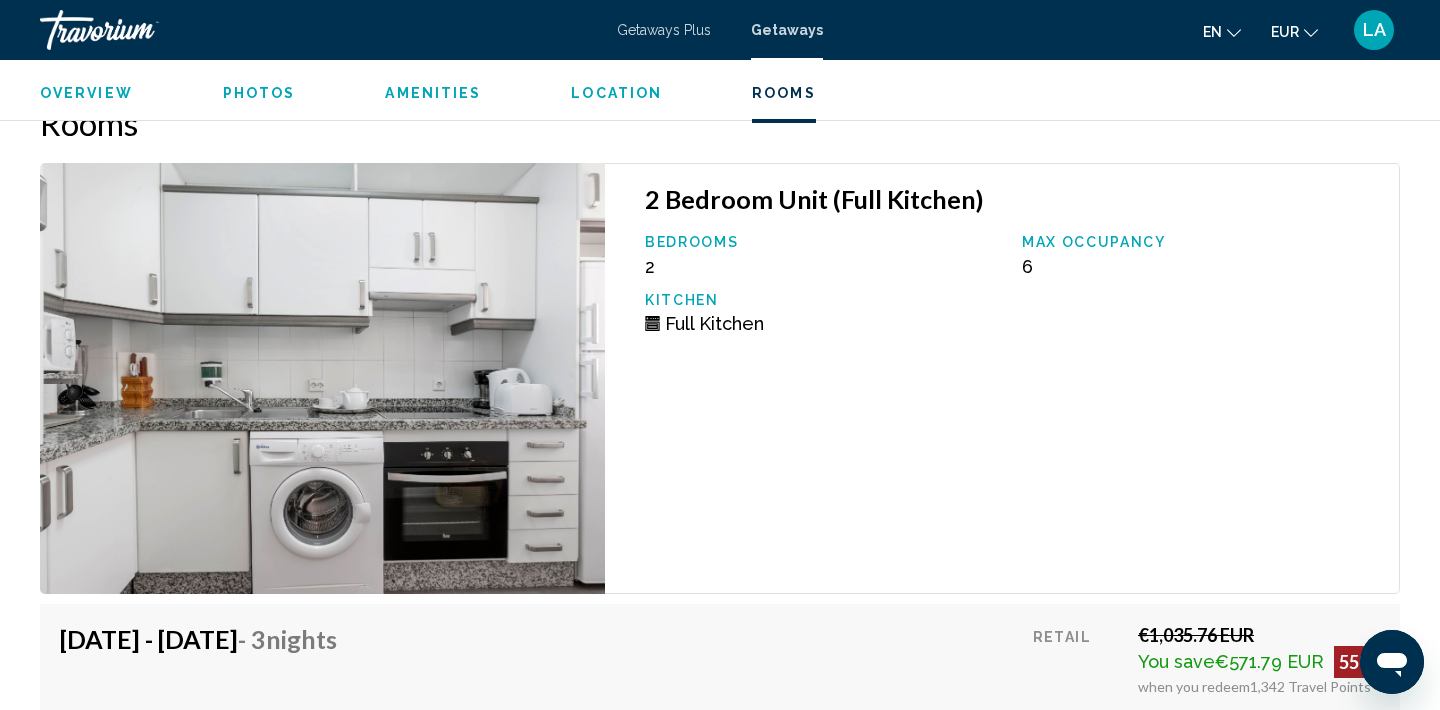 click on "Bedrooms 2 Max Occupancy 6 Kitchen
Full Kitchen" at bounding box center (1012, 291) 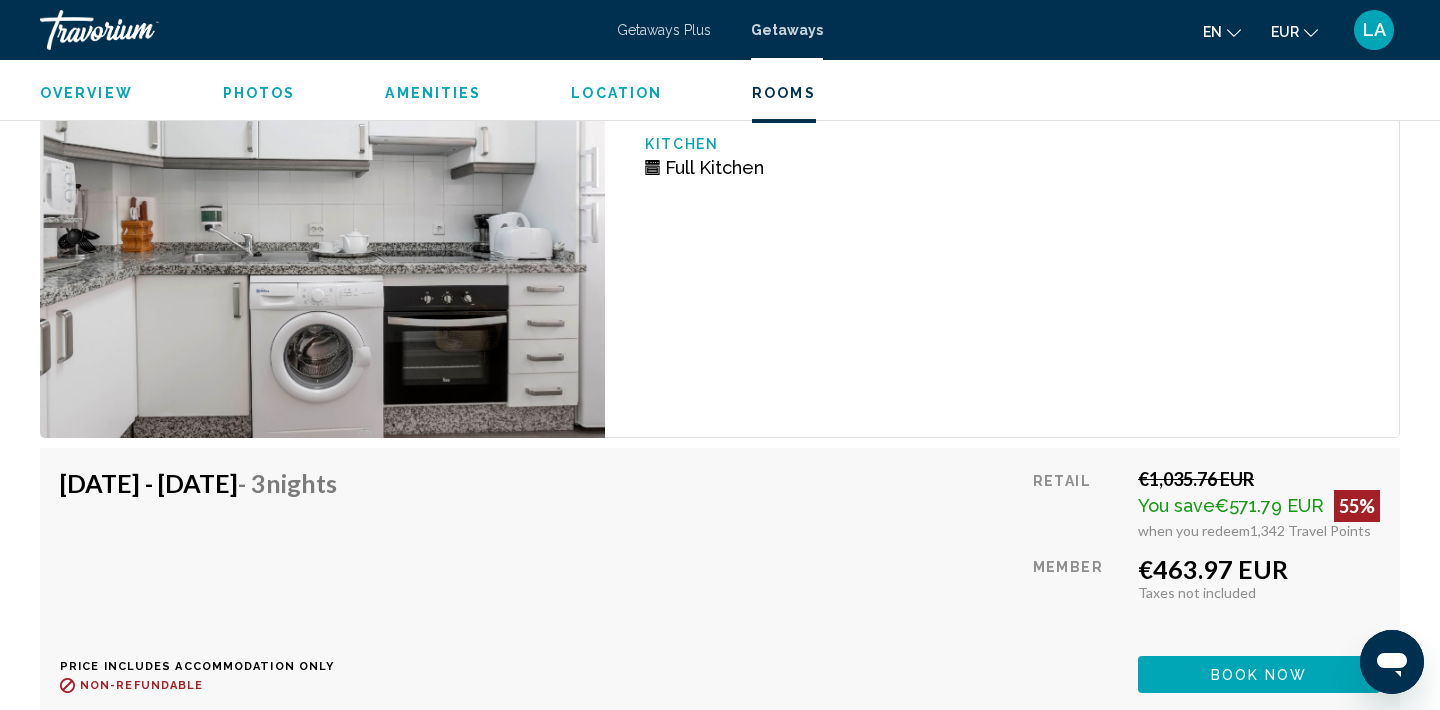 scroll, scrollTop: 2999, scrollLeft: 0, axis: vertical 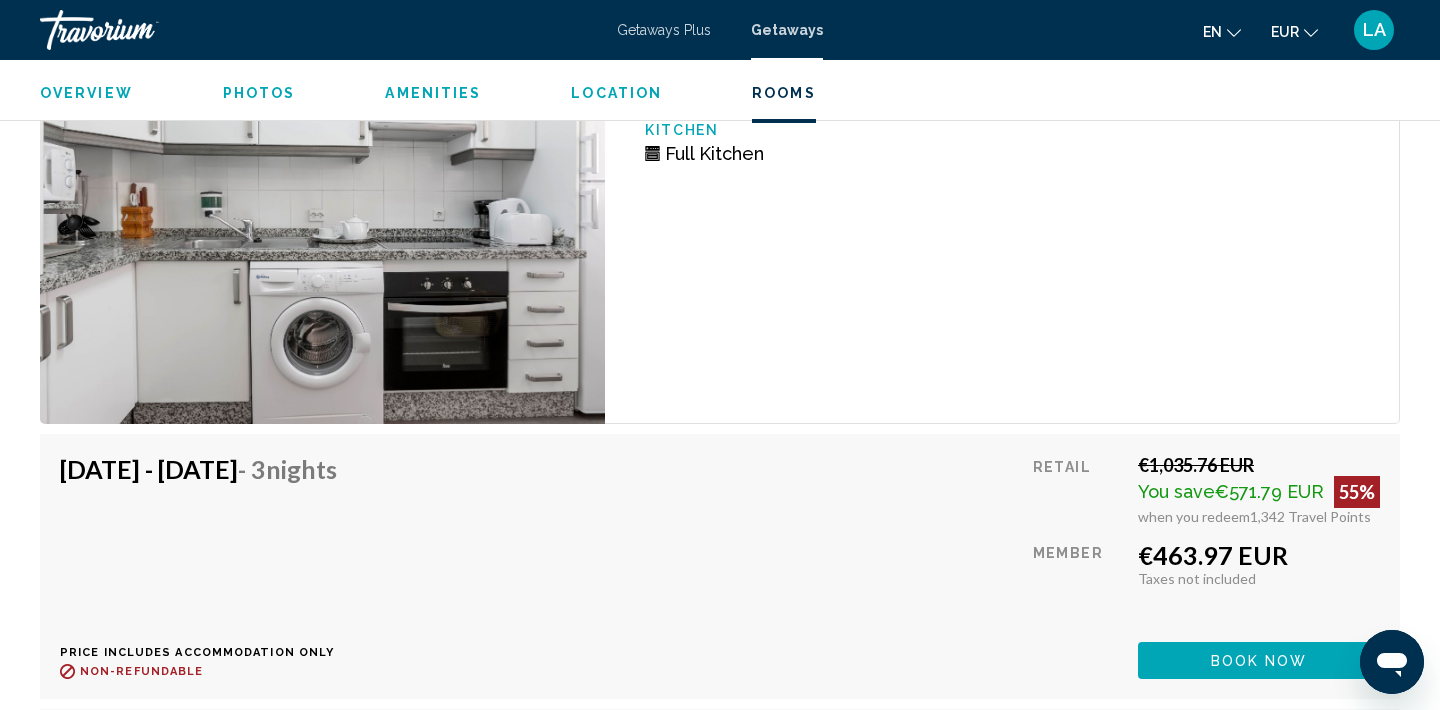 drag, startPoint x: 1163, startPoint y: 447, endPoint x: 1331, endPoint y: 447, distance: 168 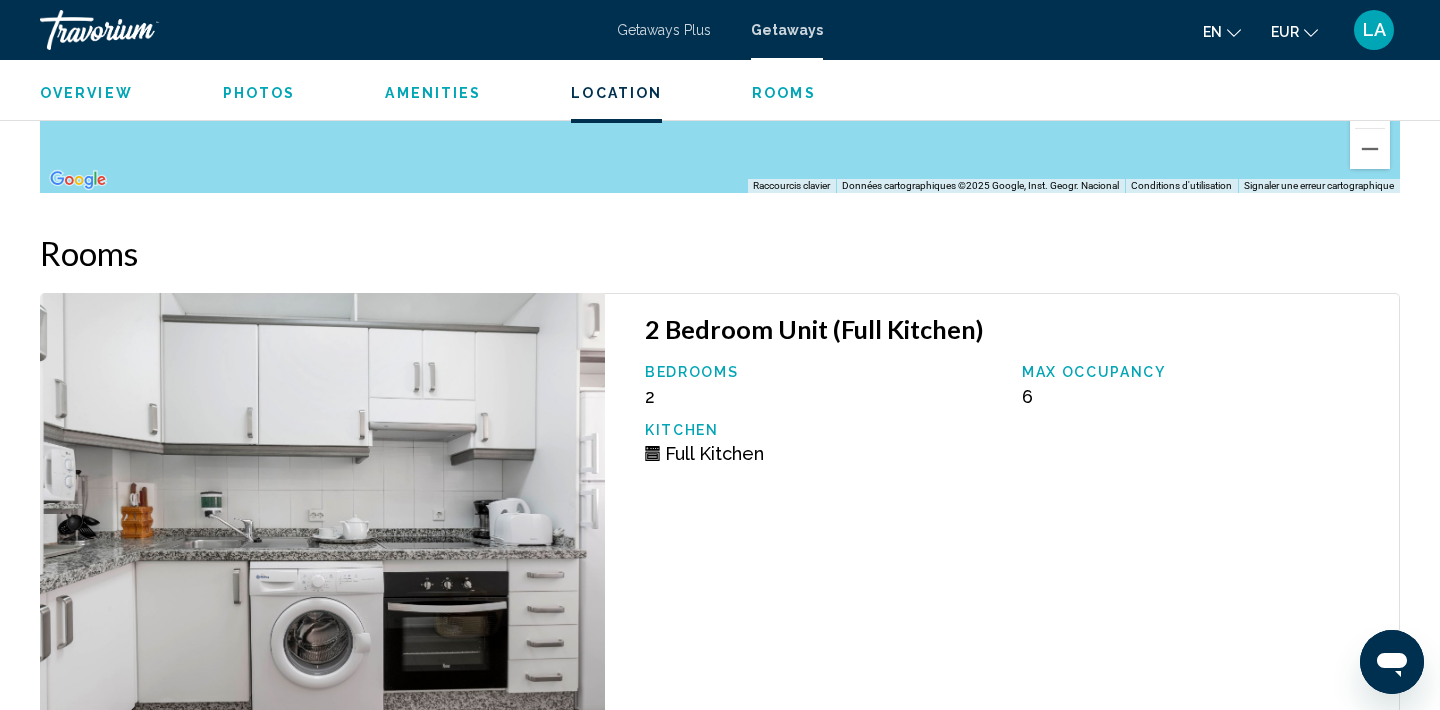 scroll, scrollTop: 2618, scrollLeft: 0, axis: vertical 